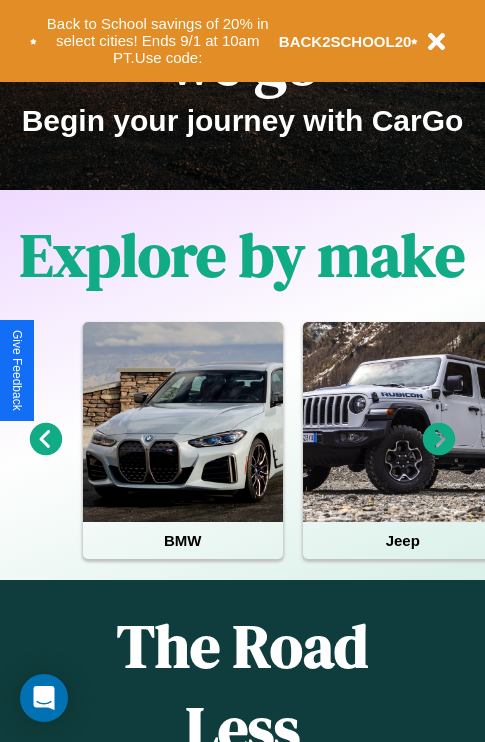 scroll, scrollTop: 308, scrollLeft: 0, axis: vertical 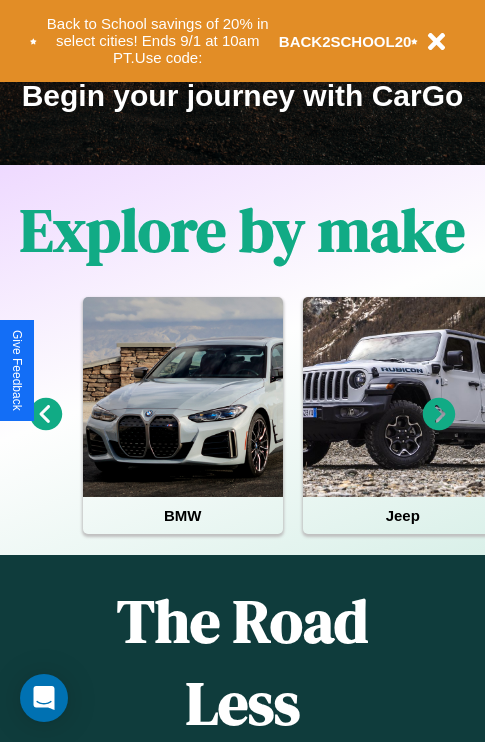 click 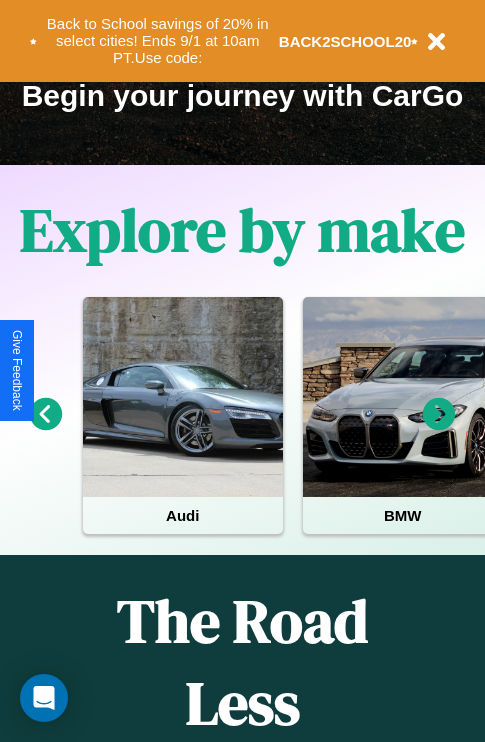 click 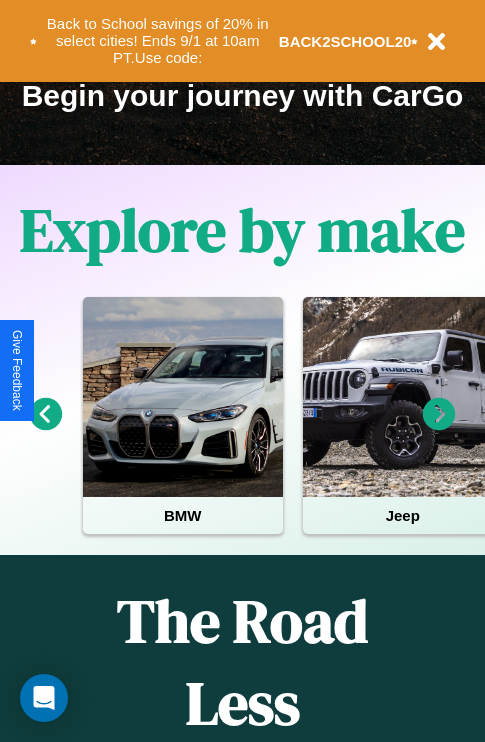 click 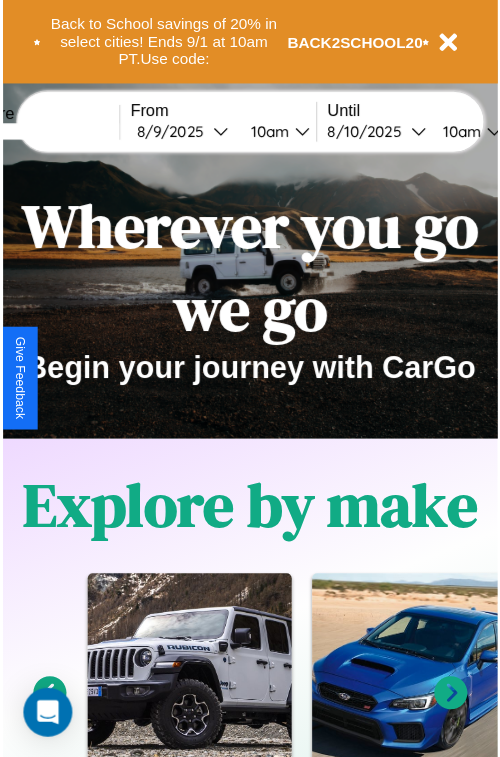 scroll, scrollTop: 0, scrollLeft: 0, axis: both 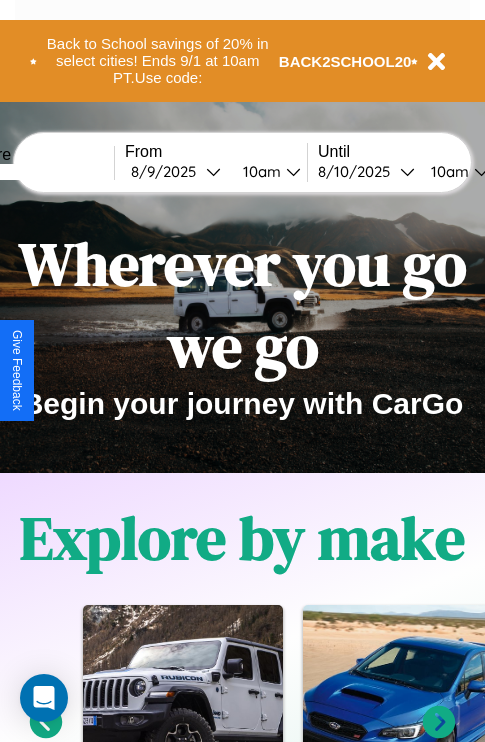 click at bounding box center [39, 172] 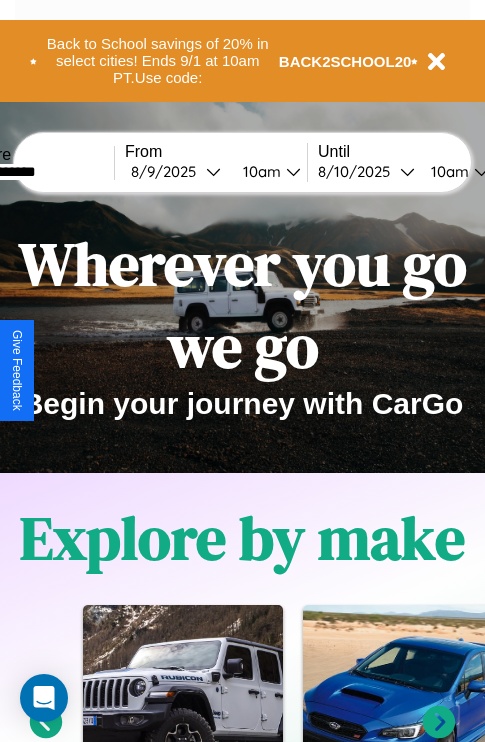 type on "**********" 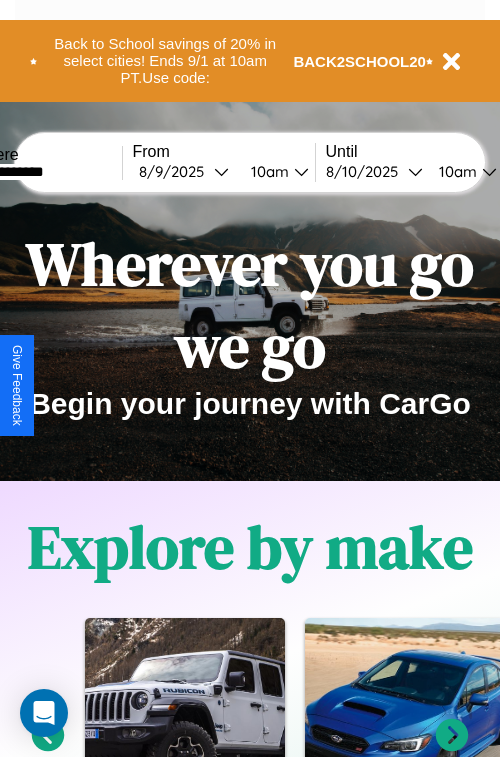 select on "*" 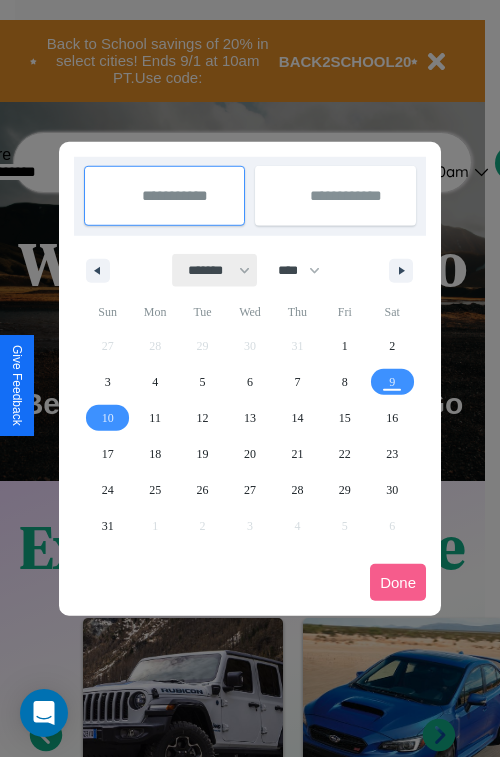 click on "******* ******** ***** ***** *** **** **** ****** ********* ******* ******** ********" at bounding box center [215, 270] 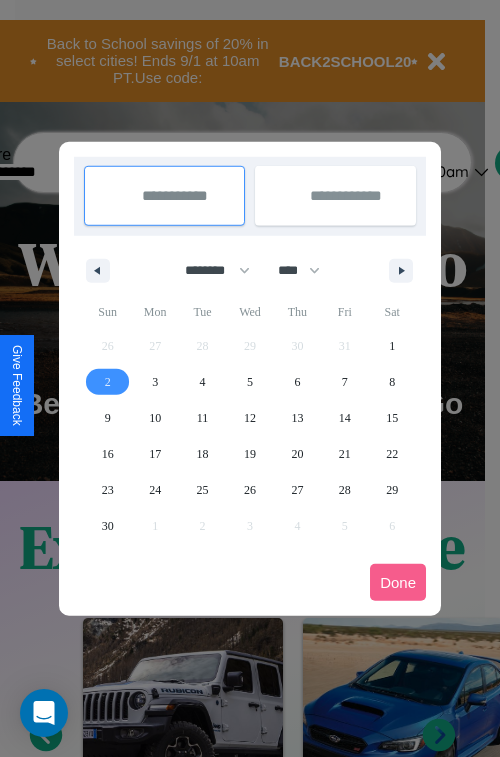 click on "2" at bounding box center [108, 382] 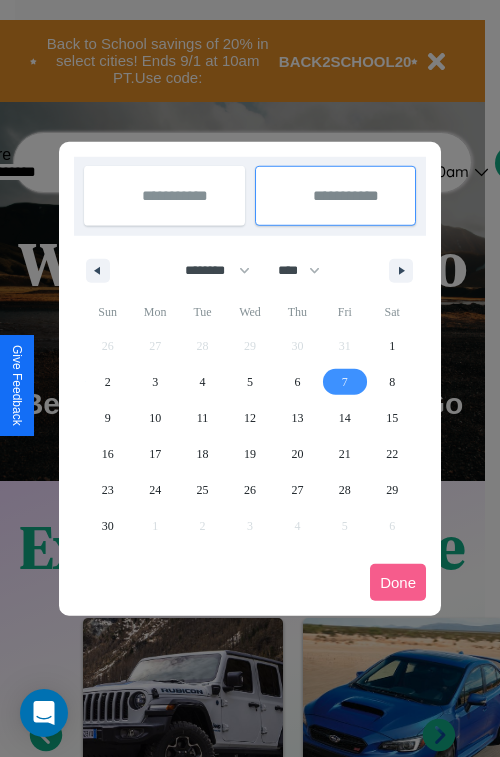 click on "7" at bounding box center [345, 382] 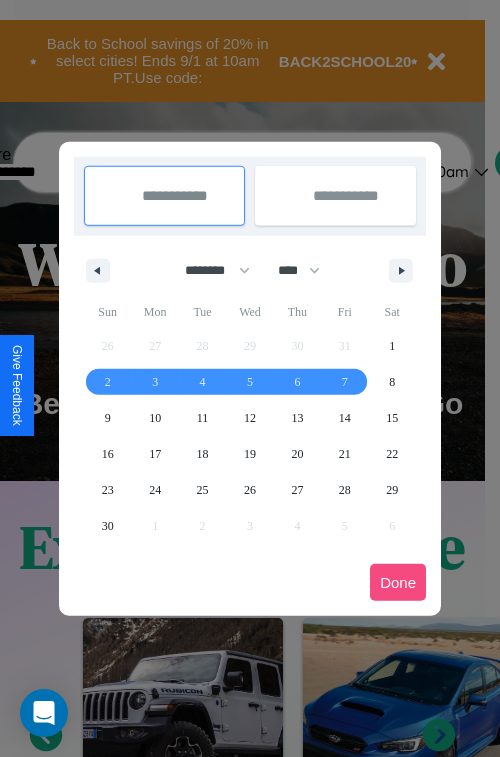 click on "Done" at bounding box center [398, 582] 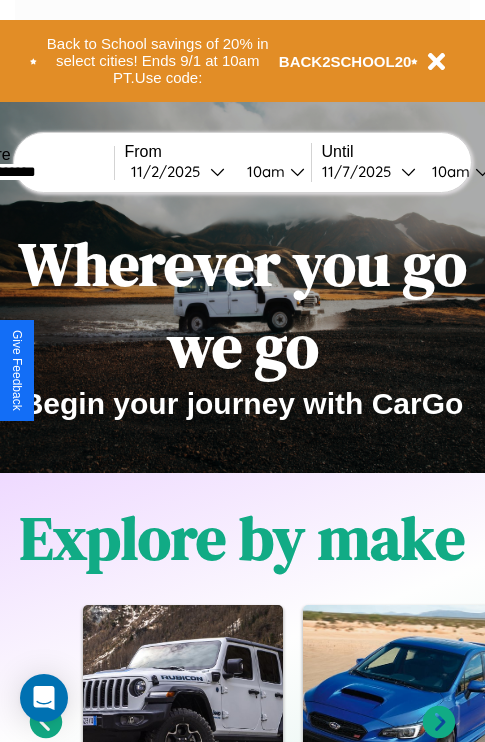 click on "10am" at bounding box center [263, 171] 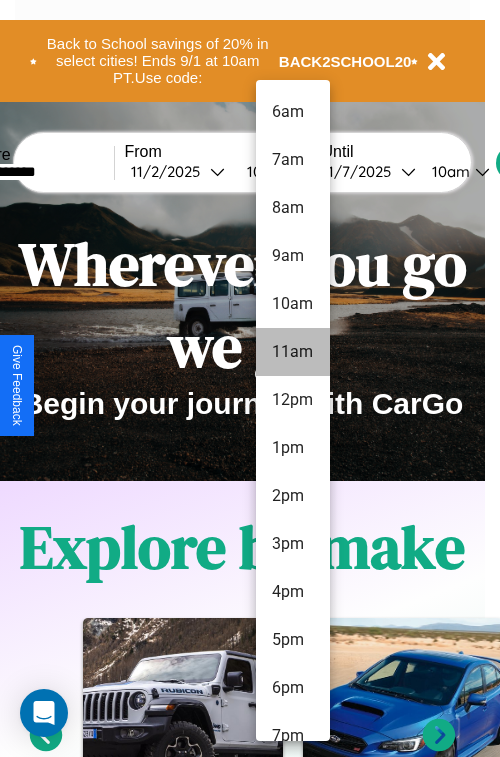 click on "11am" at bounding box center [293, 352] 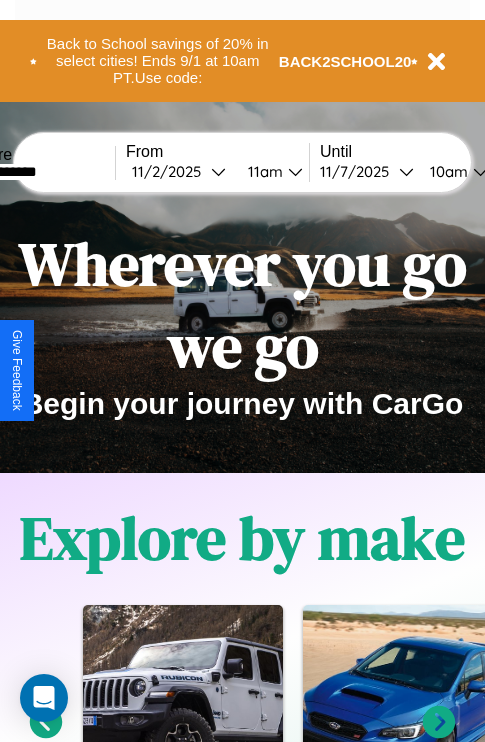 click on "10am" at bounding box center [446, 171] 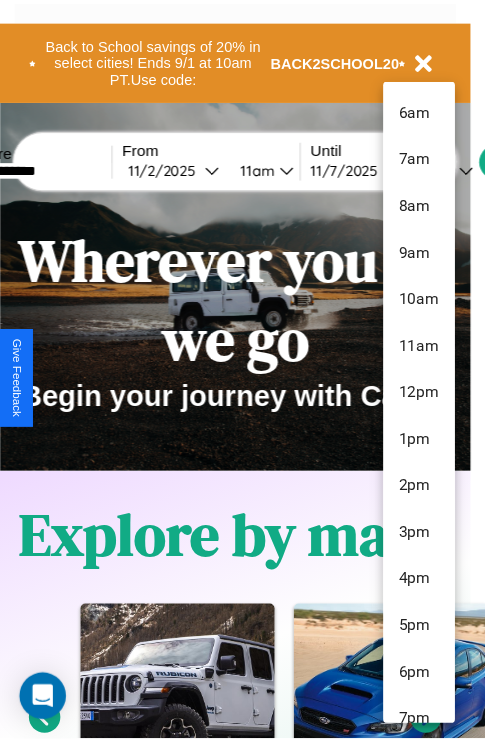 scroll, scrollTop: 67, scrollLeft: 0, axis: vertical 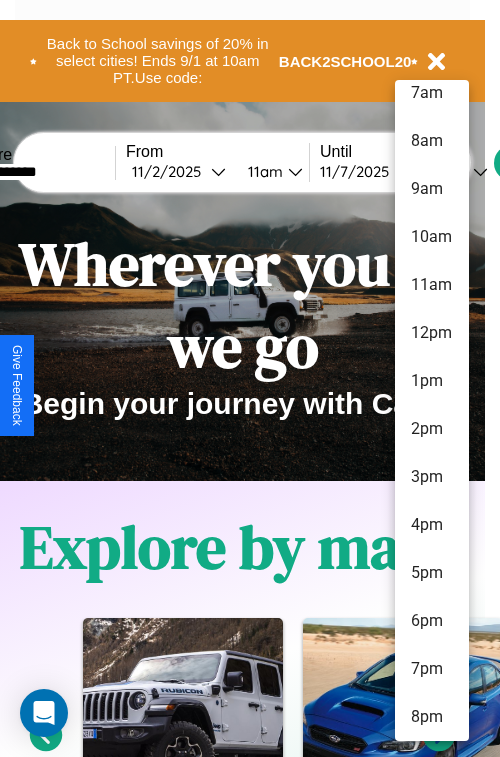 click on "8pm" at bounding box center (432, 717) 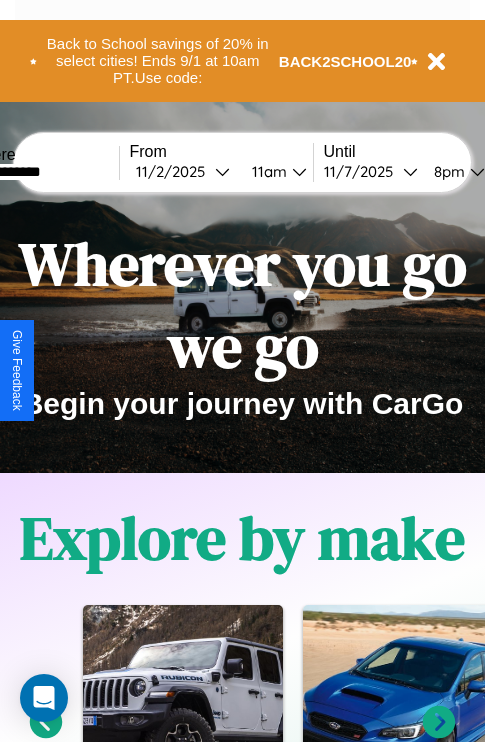 scroll, scrollTop: 0, scrollLeft: 66, axis: horizontal 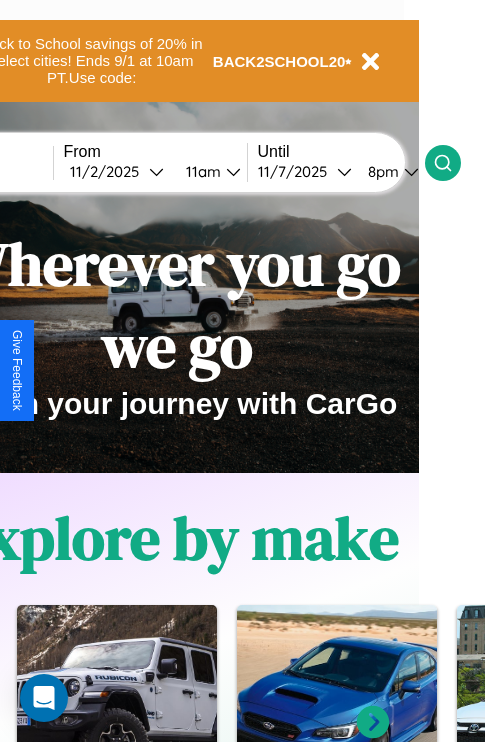 click 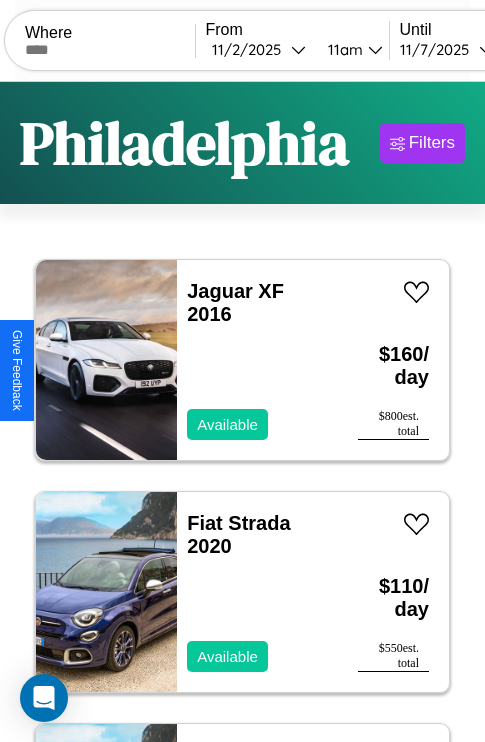 scroll, scrollTop: 95, scrollLeft: 0, axis: vertical 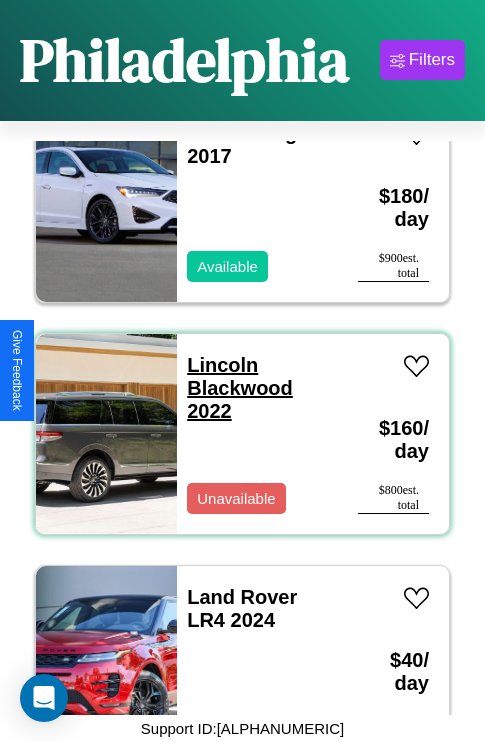 click on "Lincoln   Blackwood   2022" at bounding box center (240, 388) 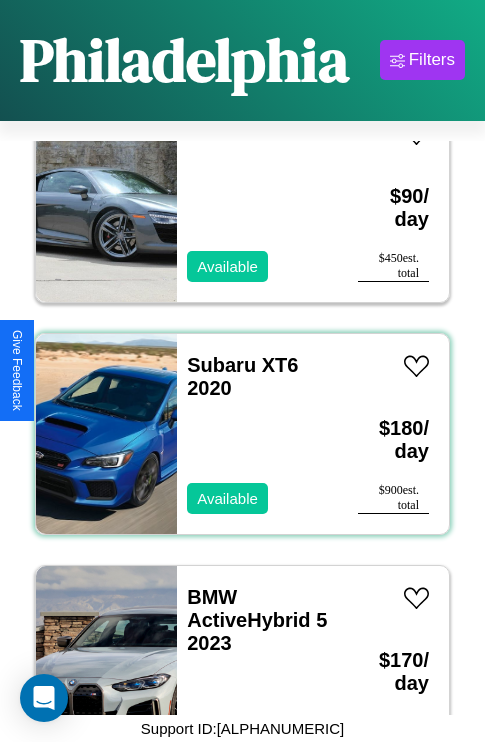 click on "Subaru   XT6   2020 Available" at bounding box center (257, 434) 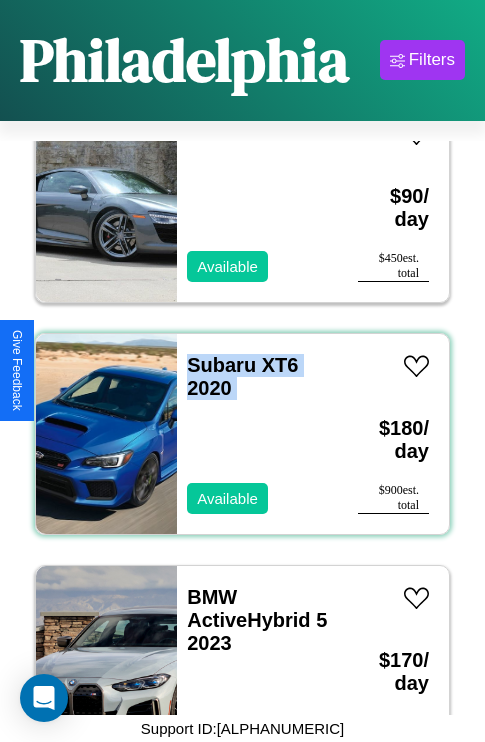 click on "Subaru   XT6   2020 Available" at bounding box center (257, 434) 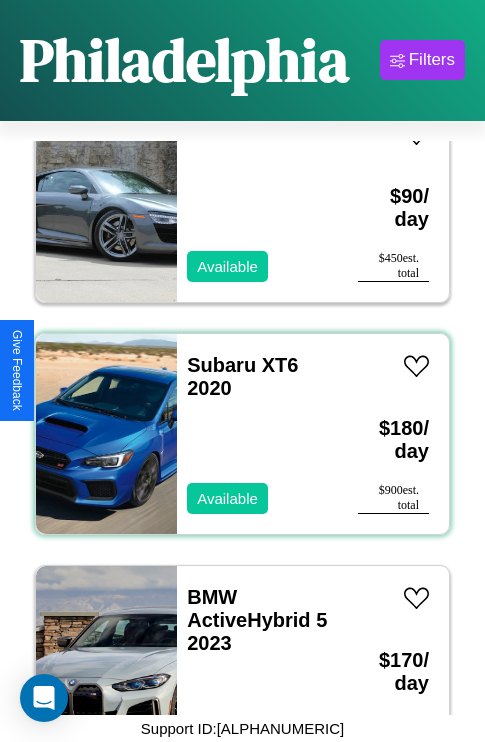click on "Subaru   XT6   2020 Available" at bounding box center [257, 434] 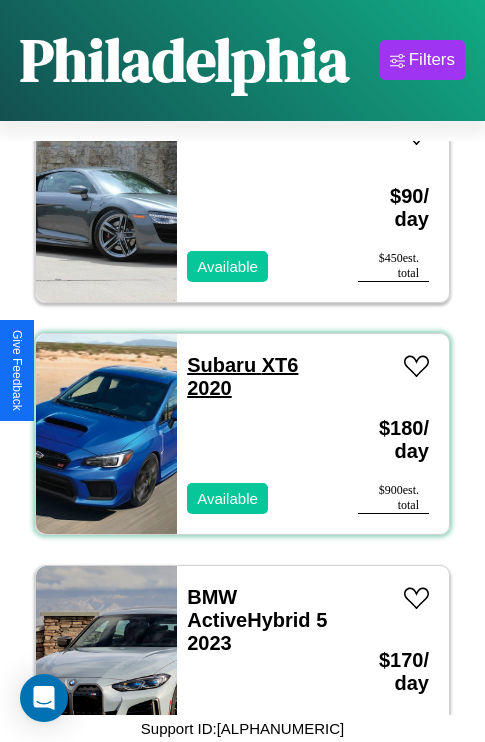 click on "Subaru   XT6   2020" at bounding box center (242, 376) 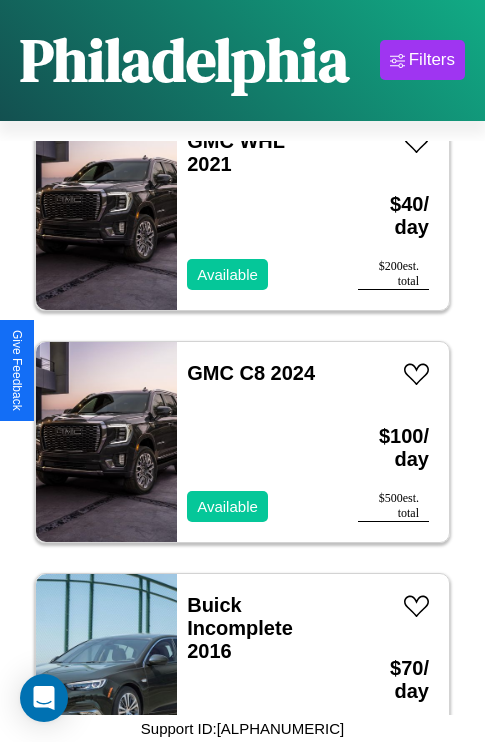 scroll, scrollTop: 9819, scrollLeft: 0, axis: vertical 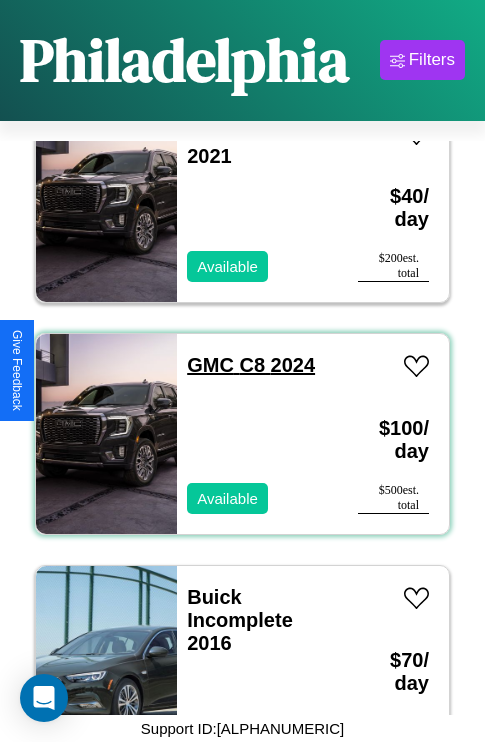 click on "GMC   C8   2024" at bounding box center [251, 365] 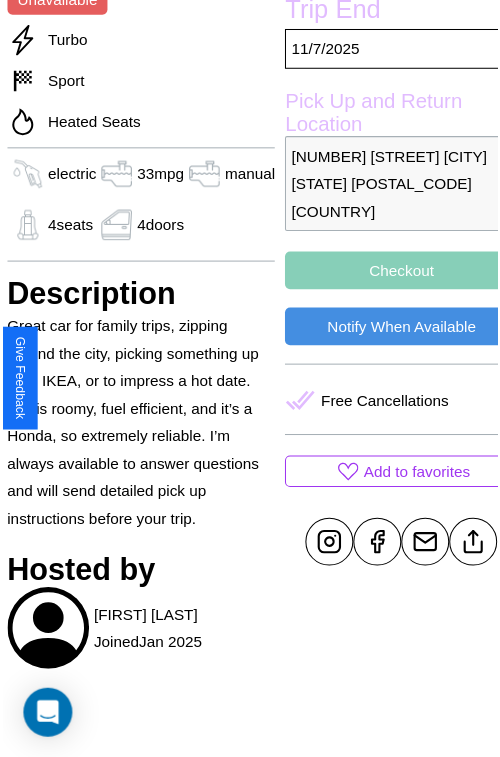 scroll, scrollTop: 656, scrollLeft: 80, axis: both 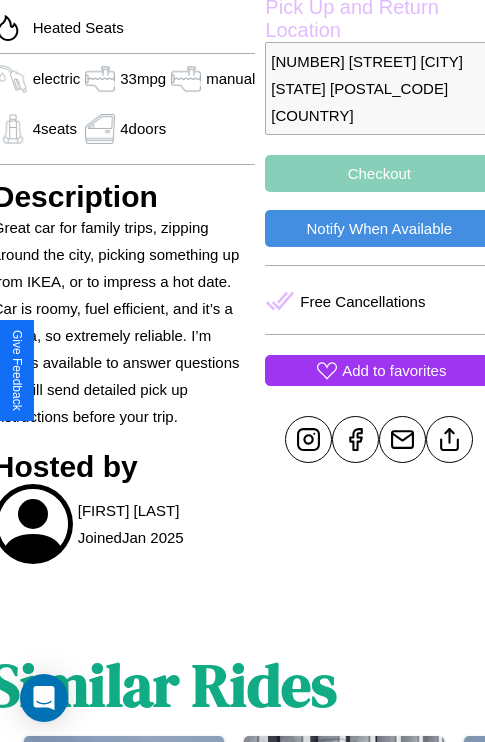 click on "Add to favorites" at bounding box center (394, 370) 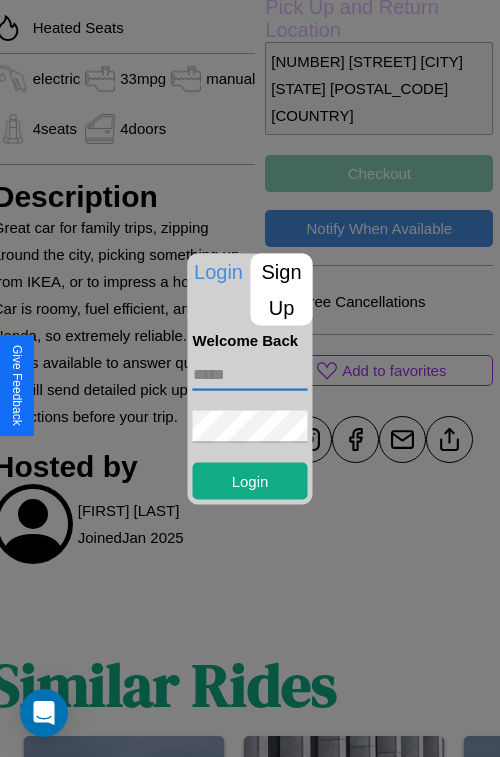 click at bounding box center (250, 374) 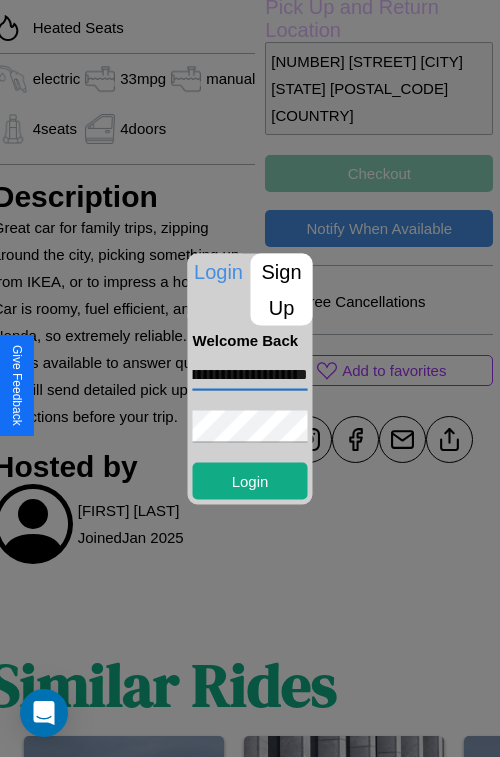 scroll, scrollTop: 0, scrollLeft: 106, axis: horizontal 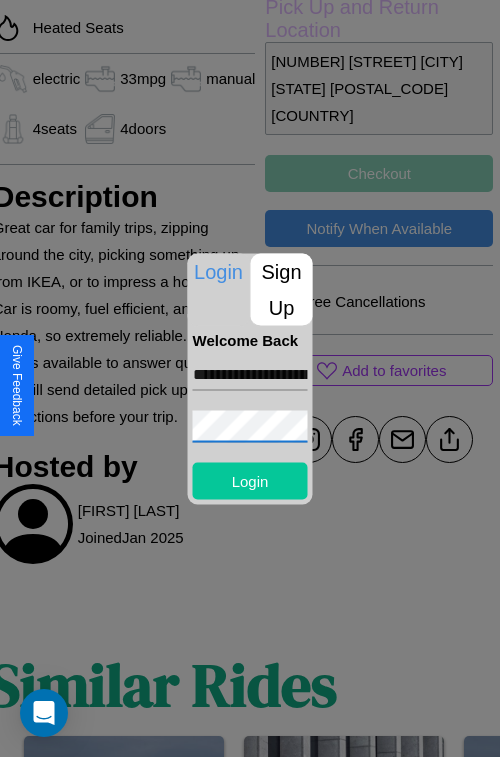 click on "Login" at bounding box center [250, 480] 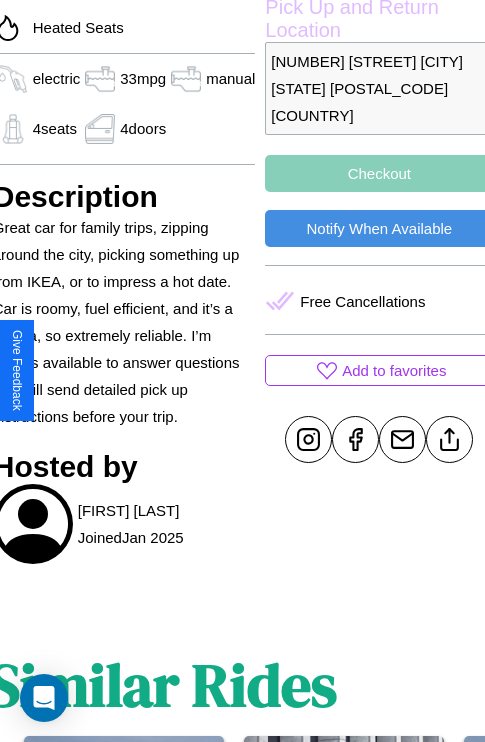 scroll, scrollTop: 656, scrollLeft: 80, axis: both 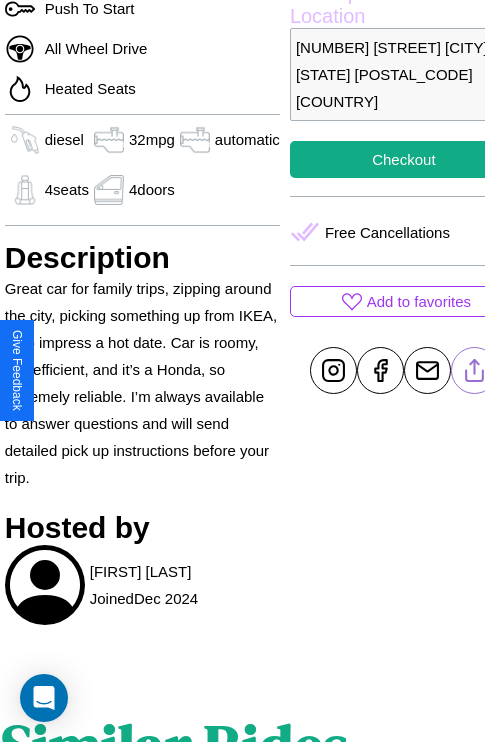 click 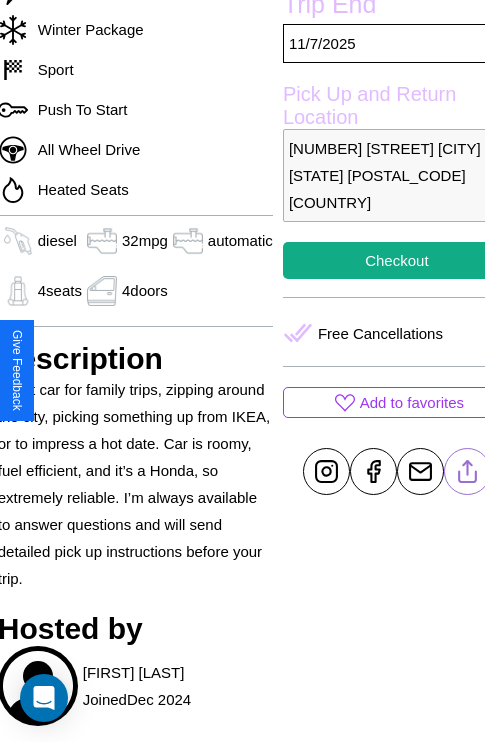 scroll, scrollTop: 423, scrollLeft: 88, axis: both 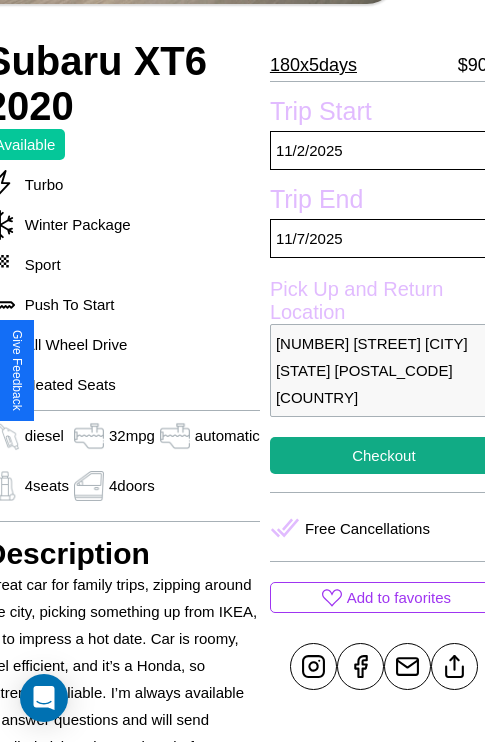 click on "[NUMBER] [STREET]  [CITY] [STATE] [POSTAL_CODE] [COUNTRY]" at bounding box center [384, 370] 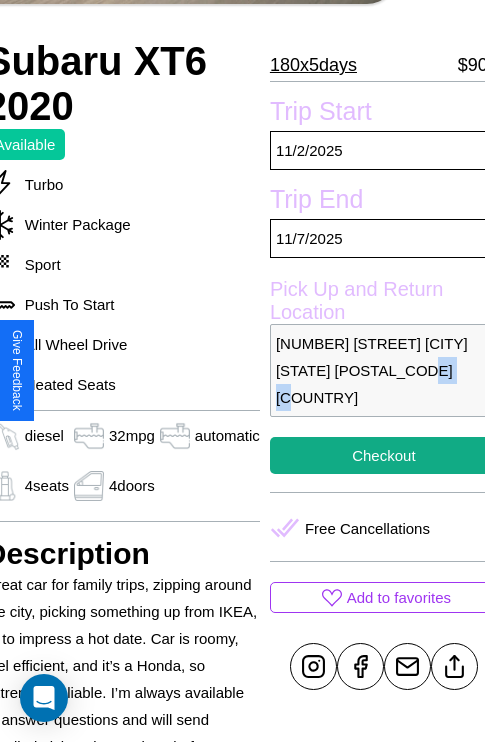 click on "[NUMBER] [STREET]  [CITY] [STATE] [POSTAL_CODE] [COUNTRY]" at bounding box center [384, 370] 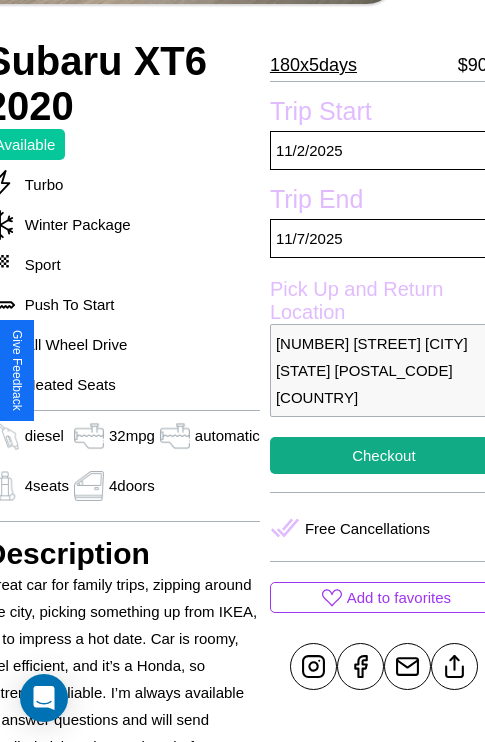 click on "[NUMBER] [STREET]  [CITY] [STATE] [POSTAL_CODE] [COUNTRY]" at bounding box center (384, 370) 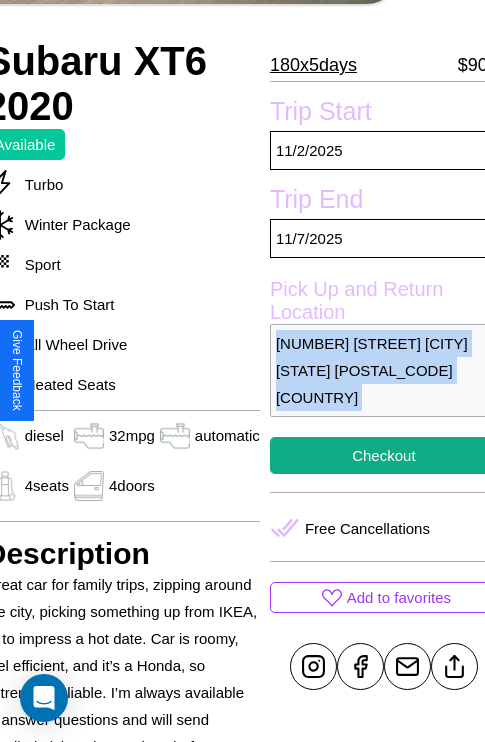 click on "[NUMBER] [STREET]  [CITY] [STATE] [POSTAL_CODE] [COUNTRY]" at bounding box center (384, 370) 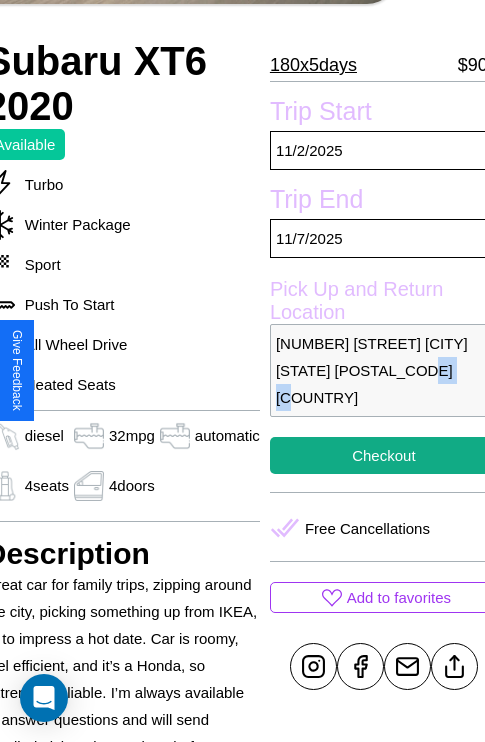 click on "[NUMBER] [STREET]  [CITY] [STATE] [POSTAL_CODE] [COUNTRY]" at bounding box center (384, 370) 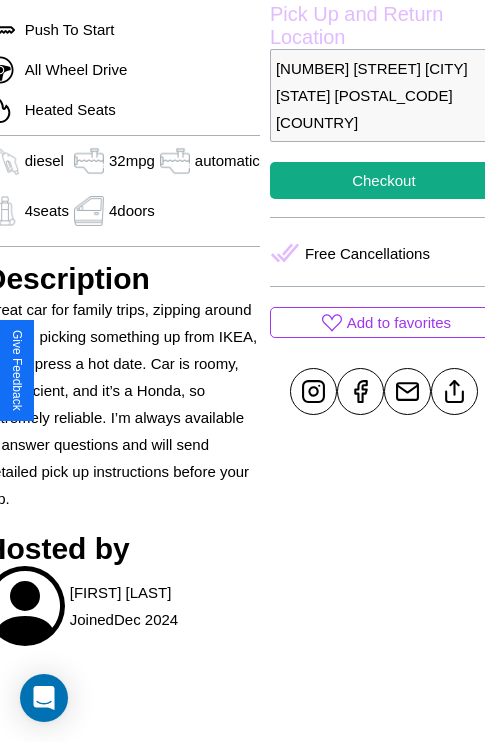 scroll, scrollTop: 719, scrollLeft: 88, axis: both 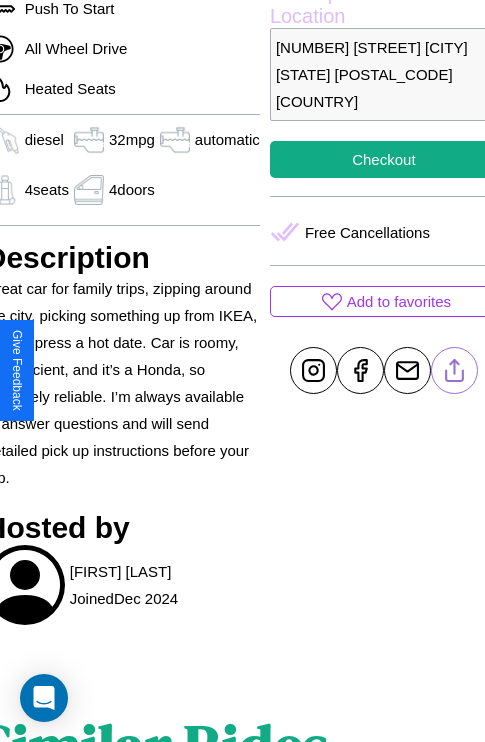 click 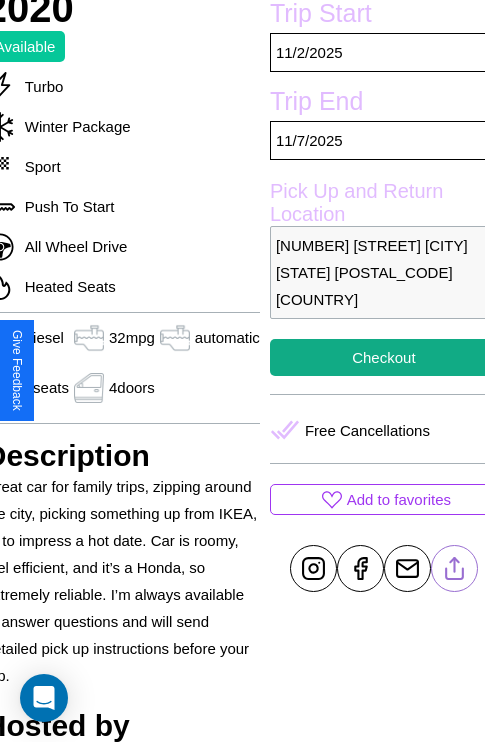 scroll, scrollTop: 508, scrollLeft: 88, axis: both 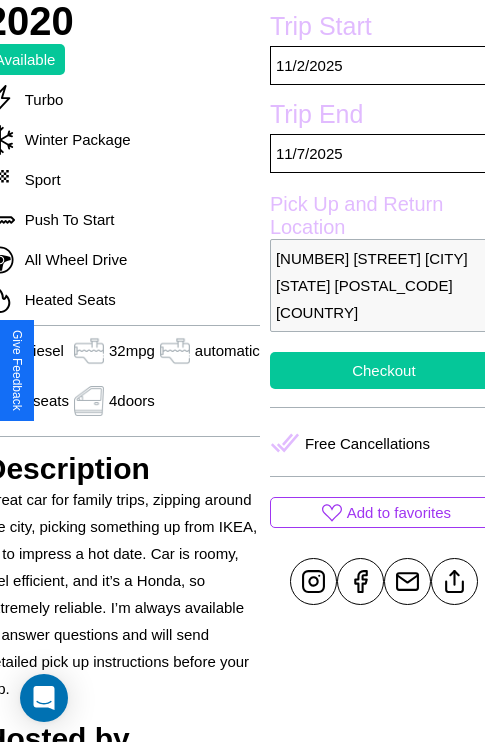click on "Checkout" at bounding box center (384, 370) 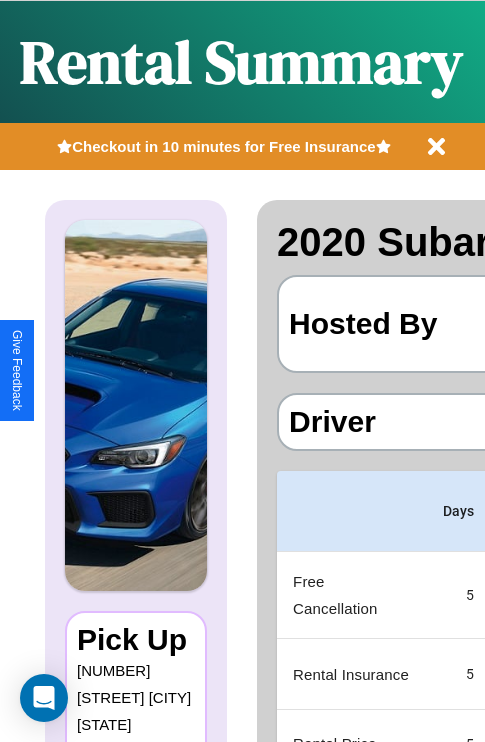 scroll, scrollTop: 0, scrollLeft: 397, axis: horizontal 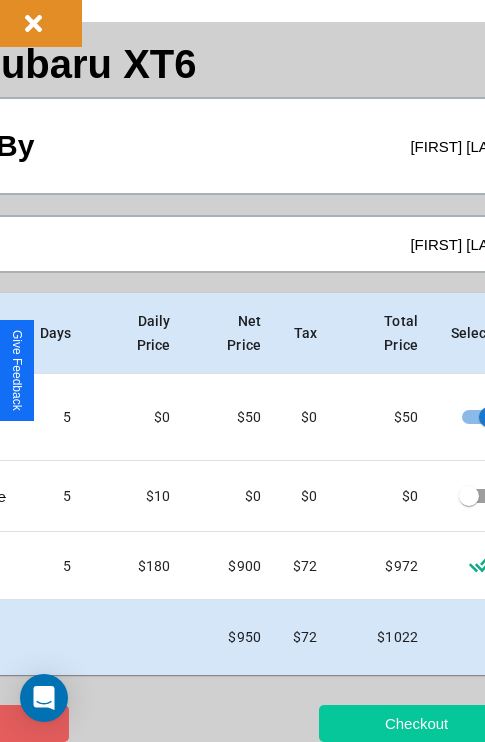 click on "Checkout" at bounding box center [416, 723] 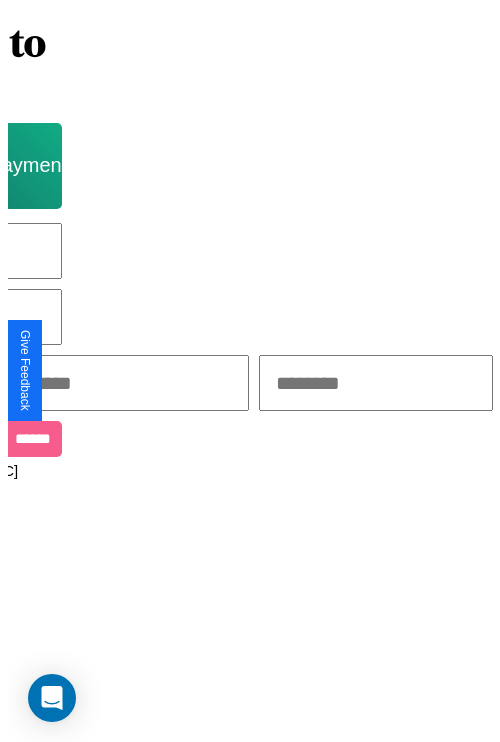 scroll, scrollTop: 0, scrollLeft: 0, axis: both 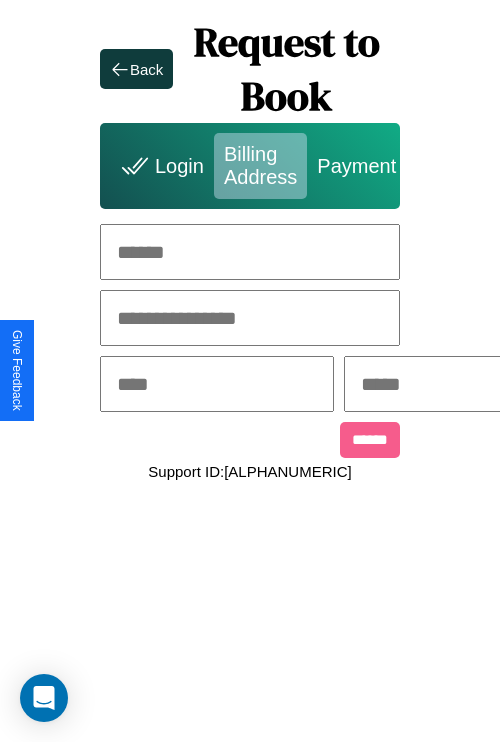 click at bounding box center (250, 252) 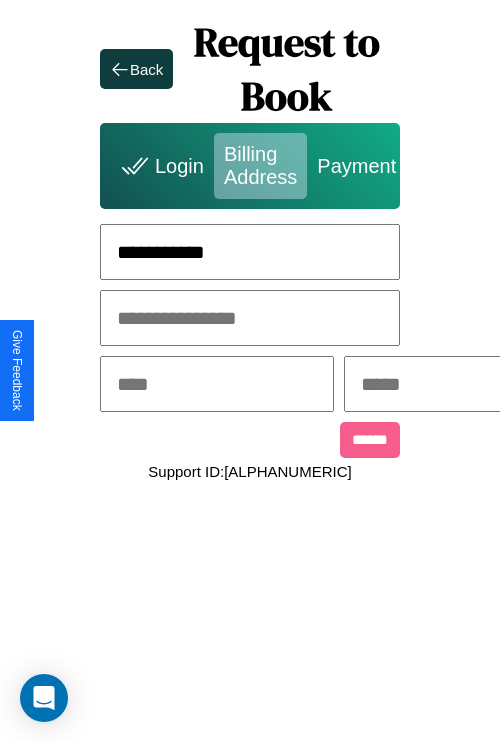type on "**********" 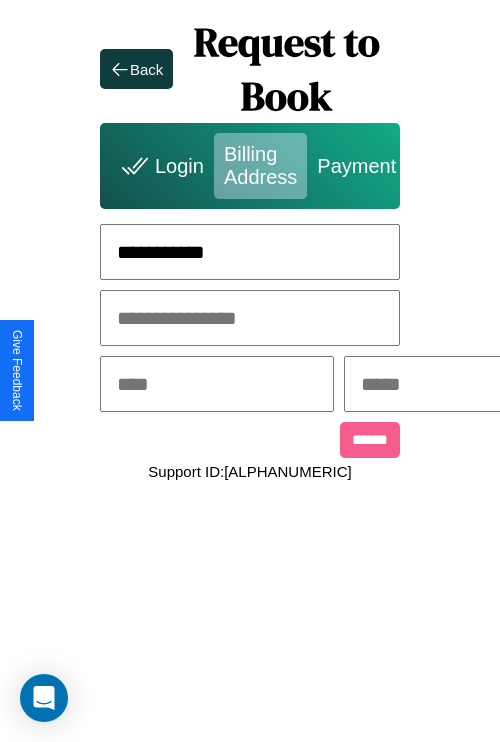 click at bounding box center (217, 384) 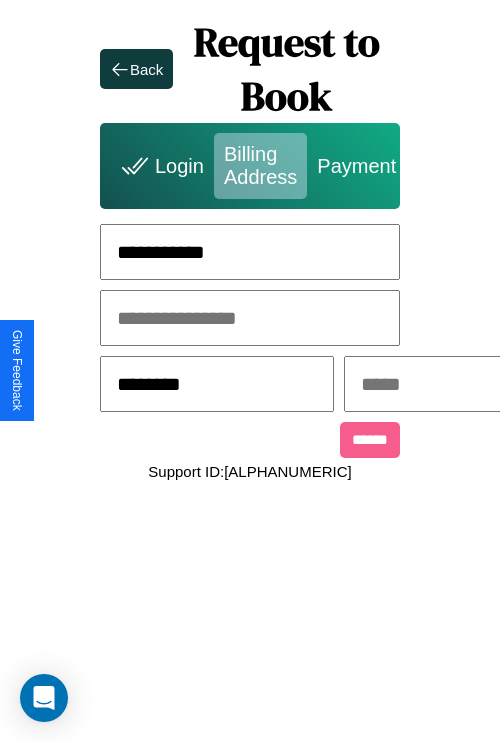 type on "********" 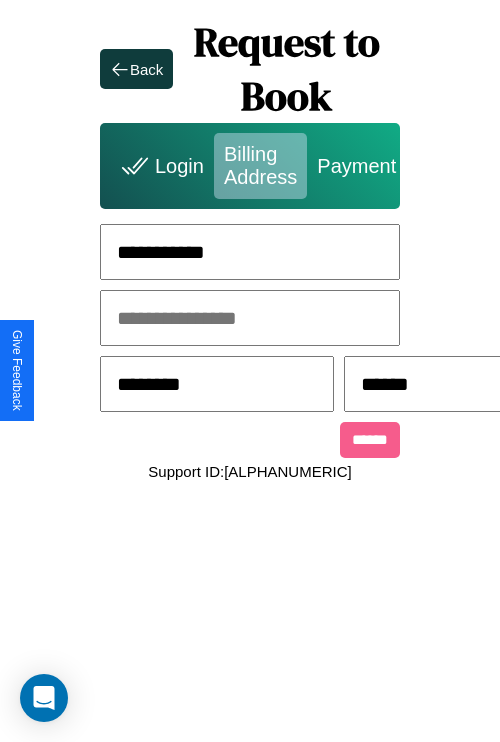 scroll, scrollTop: 0, scrollLeft: 517, axis: horizontal 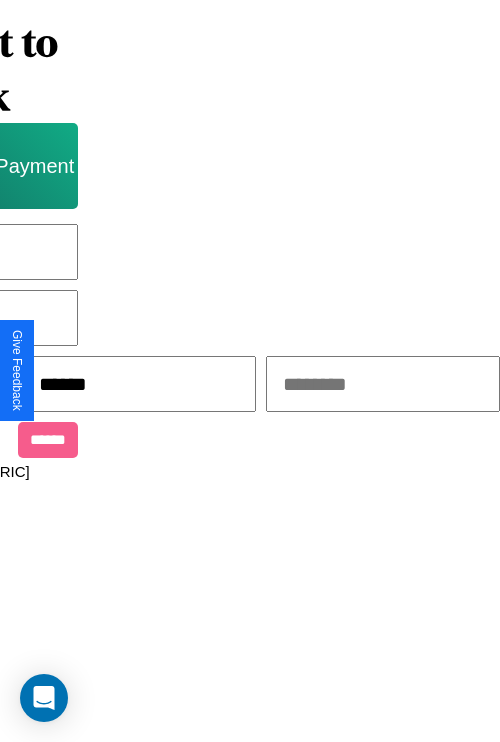 type on "******" 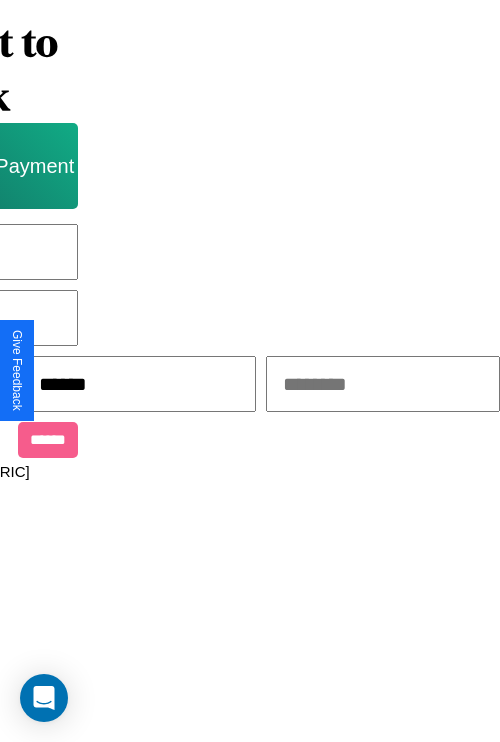 click at bounding box center [383, 384] 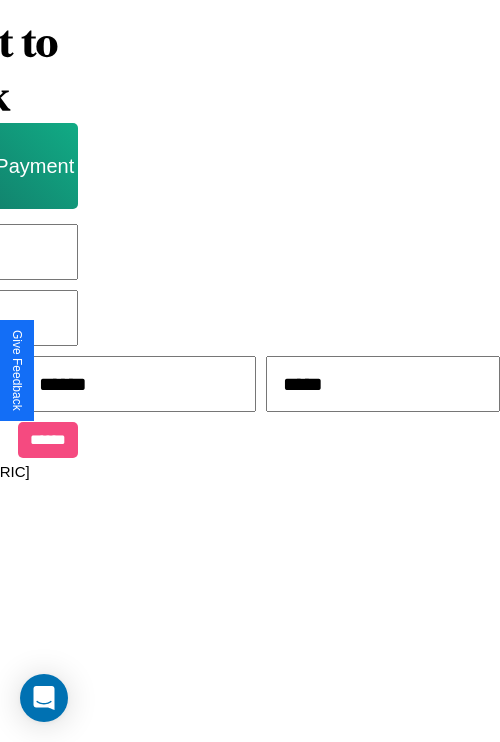 type on "*****" 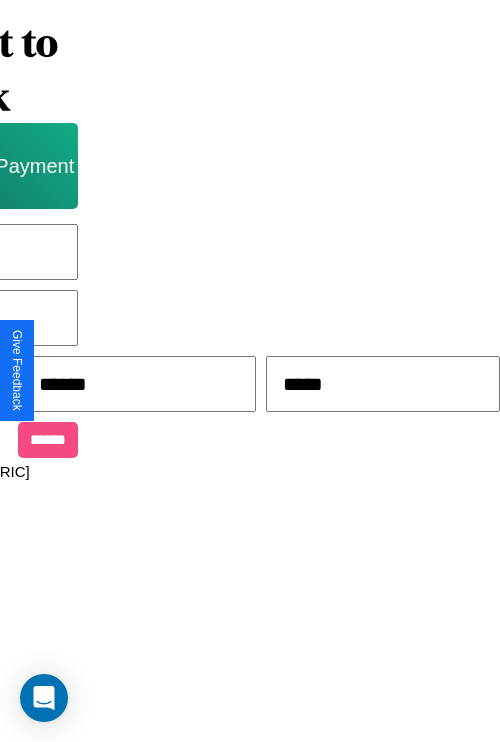 click on "******" at bounding box center [48, 440] 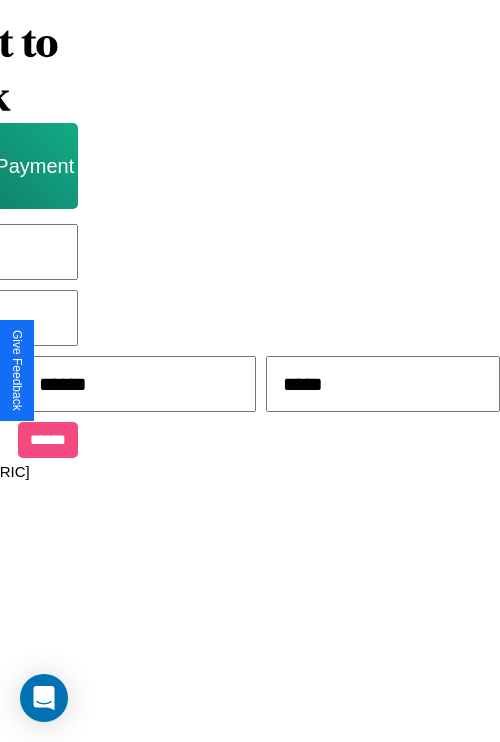 scroll, scrollTop: 0, scrollLeft: 208, axis: horizontal 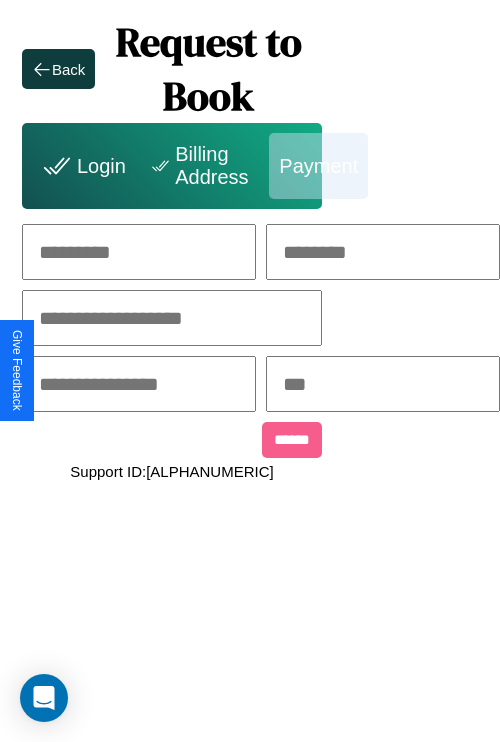 click at bounding box center (139, 252) 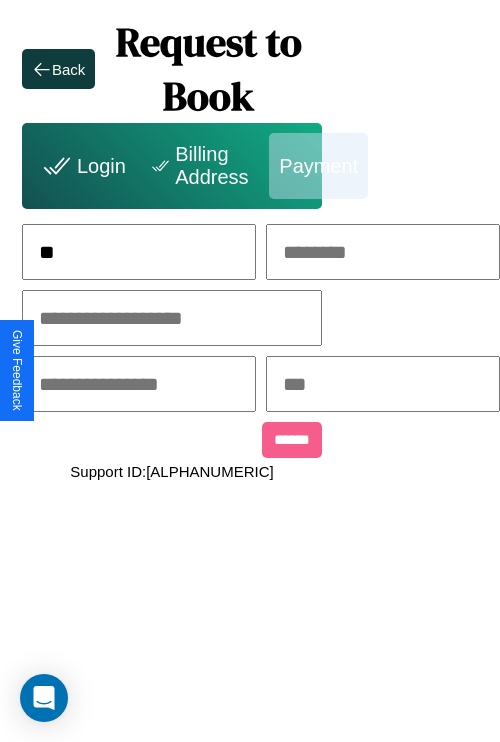 scroll, scrollTop: 0, scrollLeft: 127, axis: horizontal 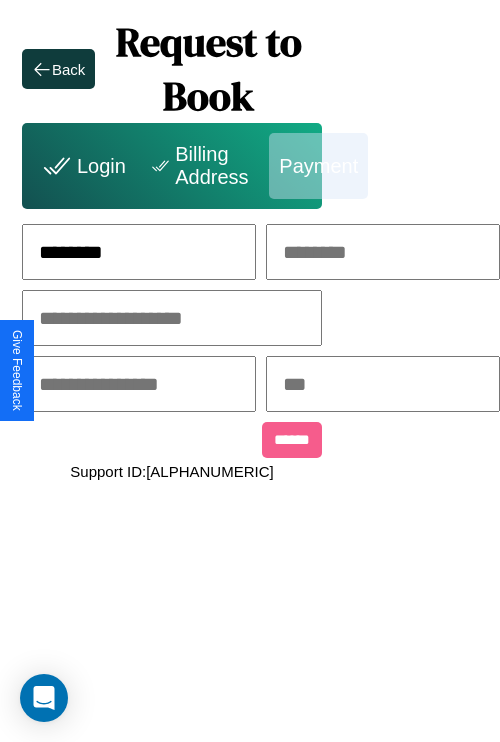 type on "********" 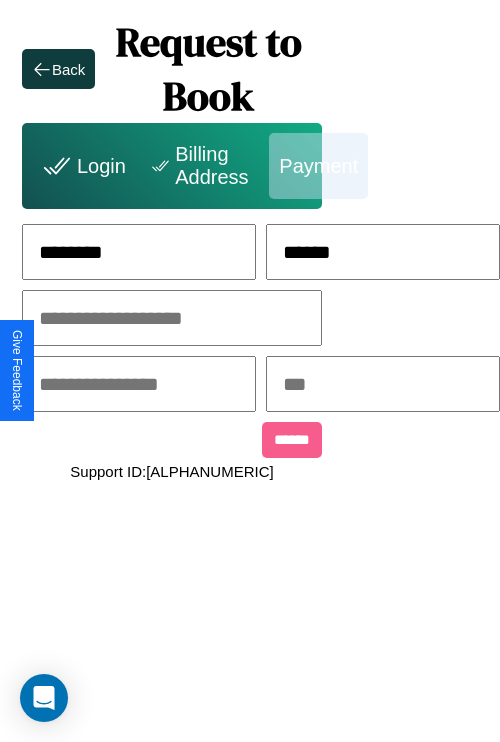 type on "******" 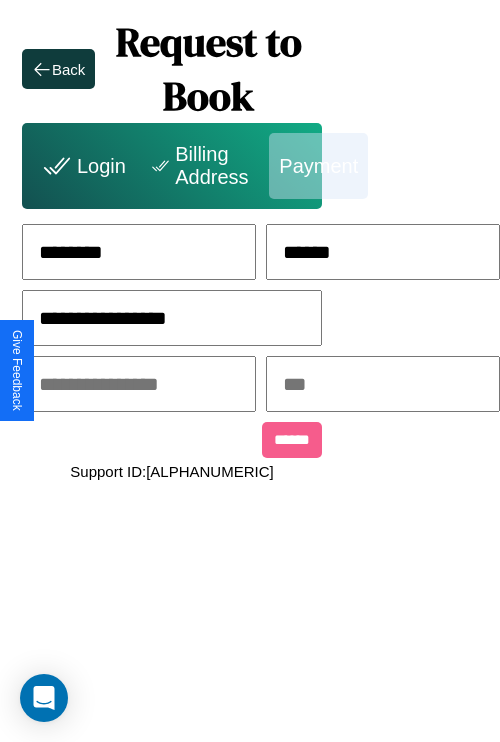 type on "**********" 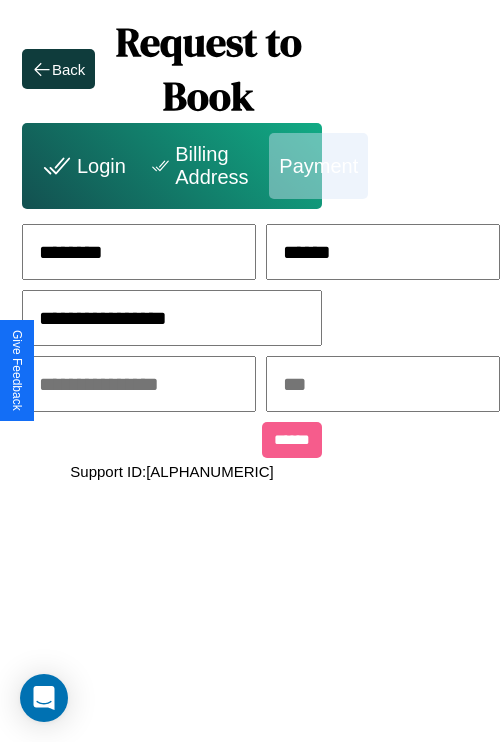 click at bounding box center (139, 384) 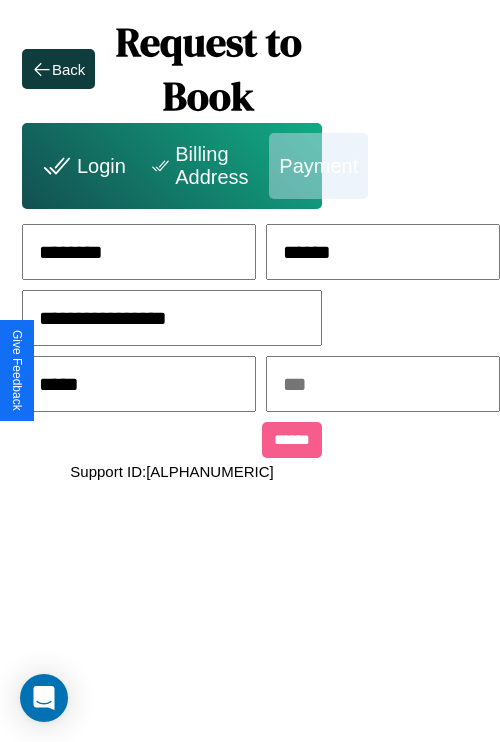 type on "*****" 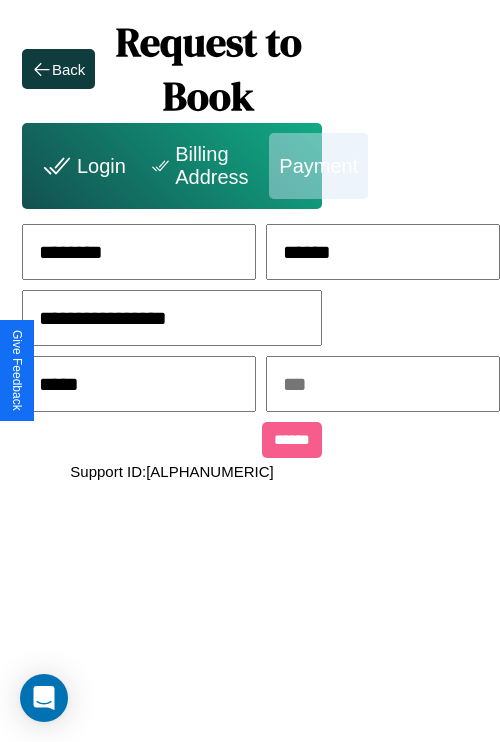 click at bounding box center (383, 384) 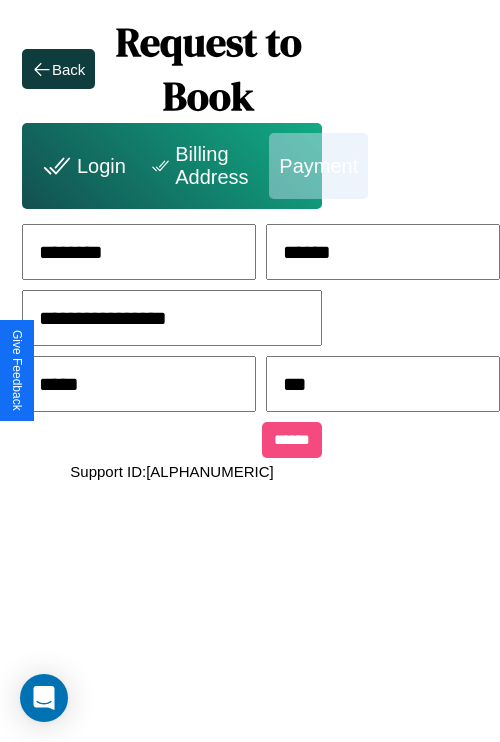type on "***" 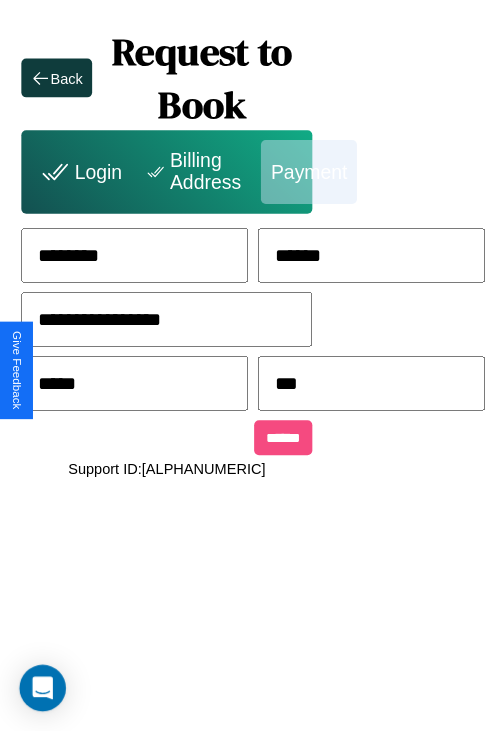 scroll, scrollTop: 0, scrollLeft: 72, axis: horizontal 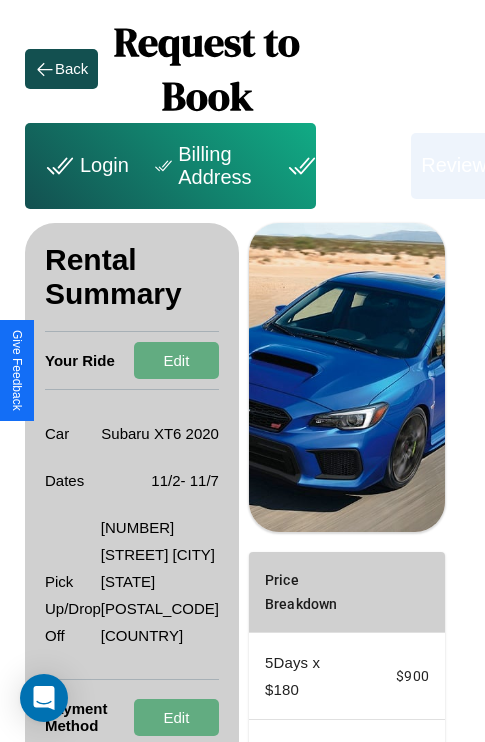 click on "Back" at bounding box center [71, 68] 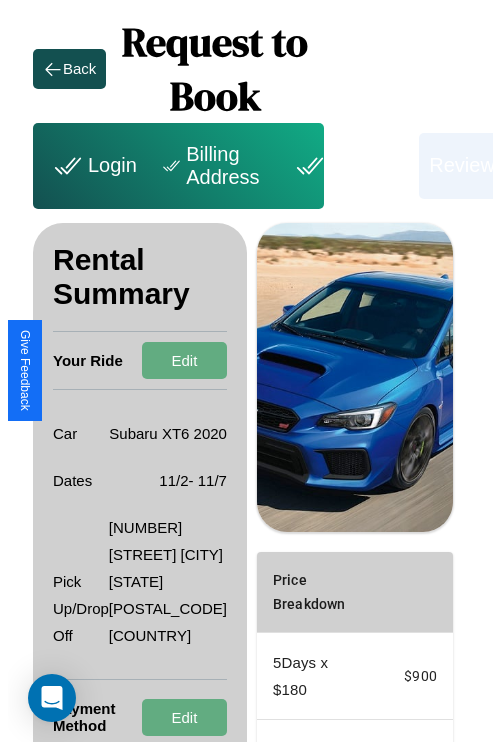 scroll, scrollTop: 0, scrollLeft: 127, axis: horizontal 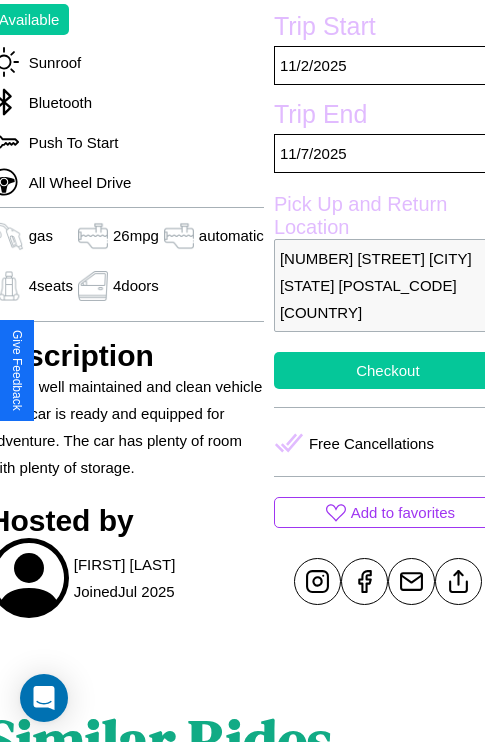 click on "Checkout" at bounding box center [388, 370] 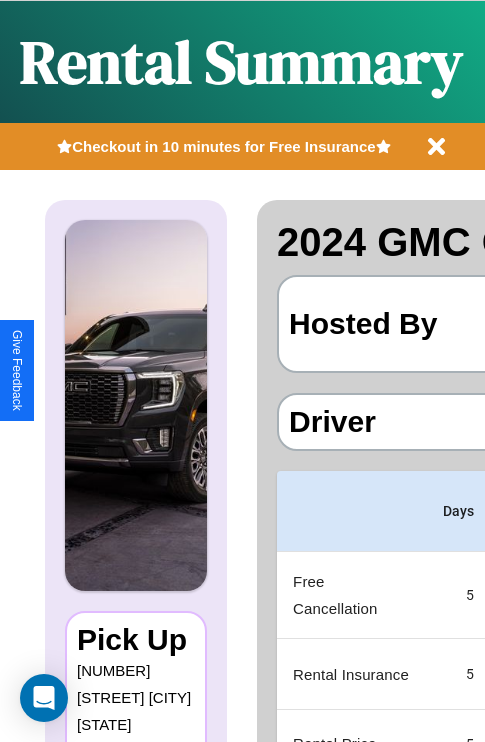 scroll, scrollTop: 0, scrollLeft: 397, axis: horizontal 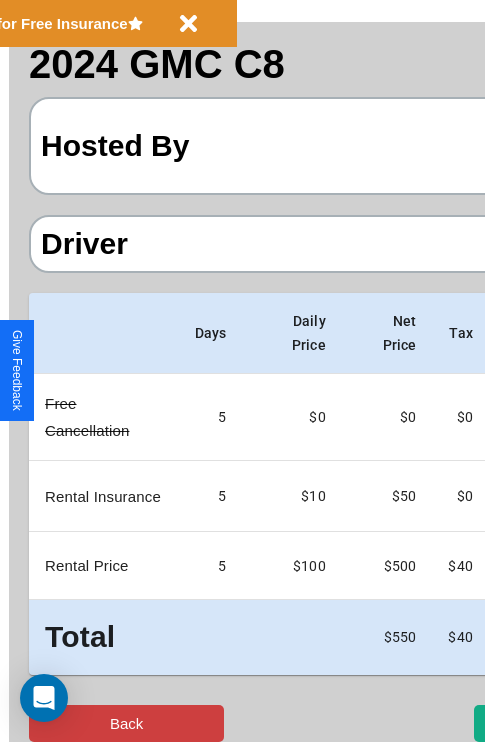 click on "Back" at bounding box center [126, 723] 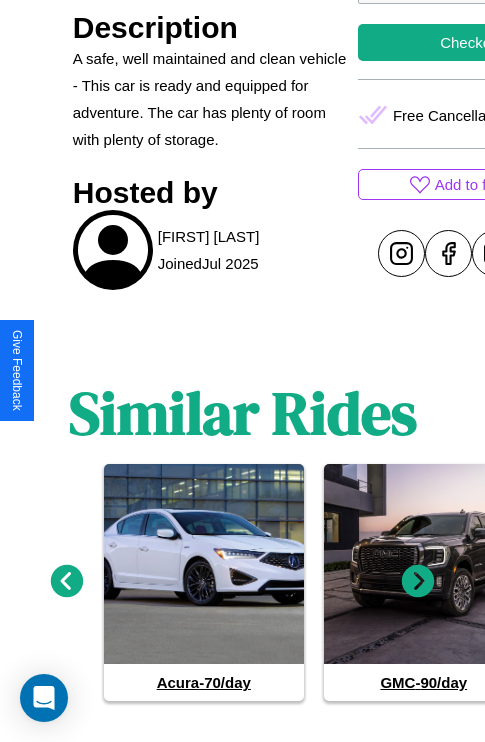 scroll, scrollTop: 879, scrollLeft: 0, axis: vertical 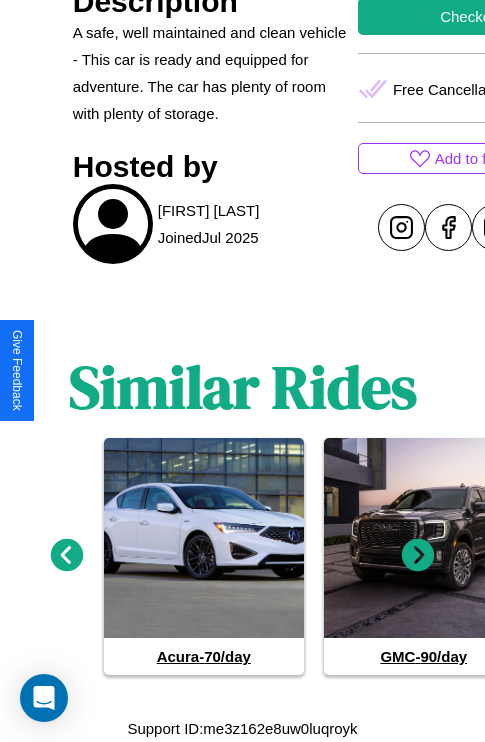 click 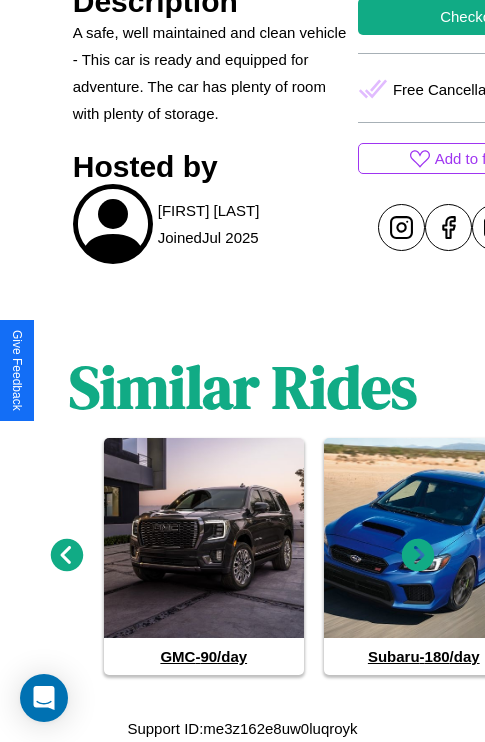 click 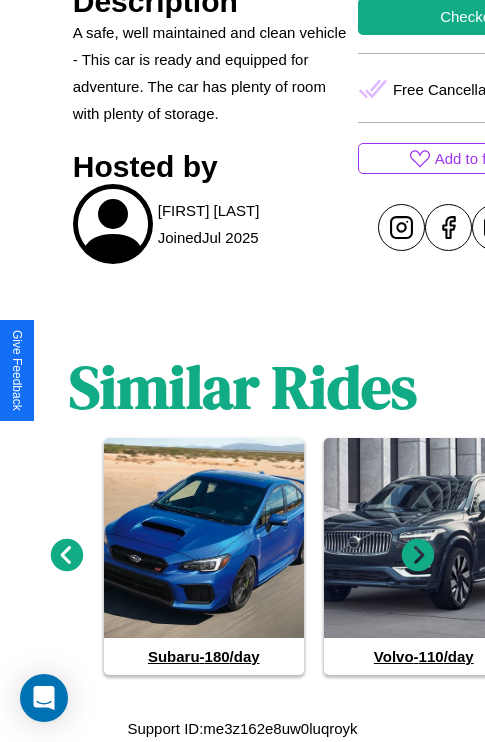 click 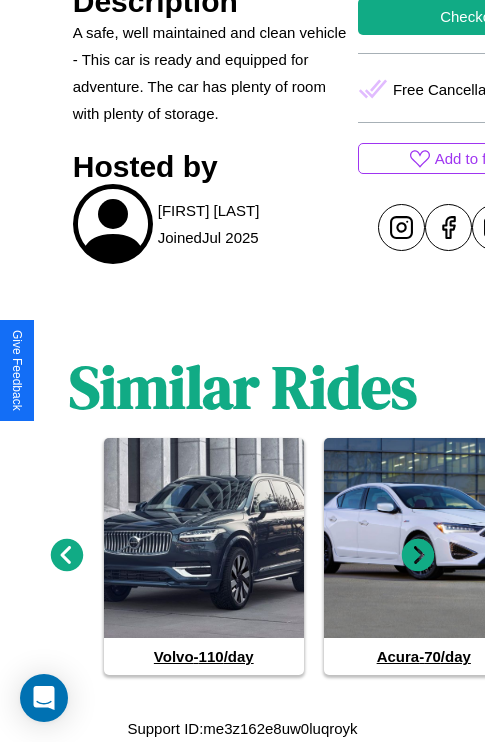 click 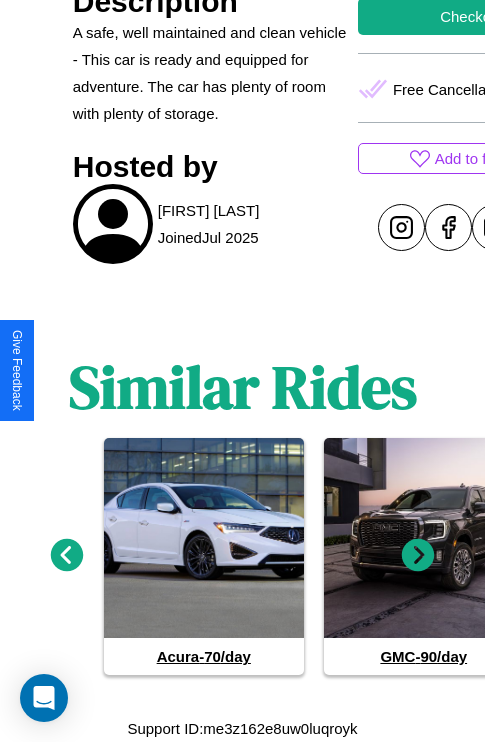 click 